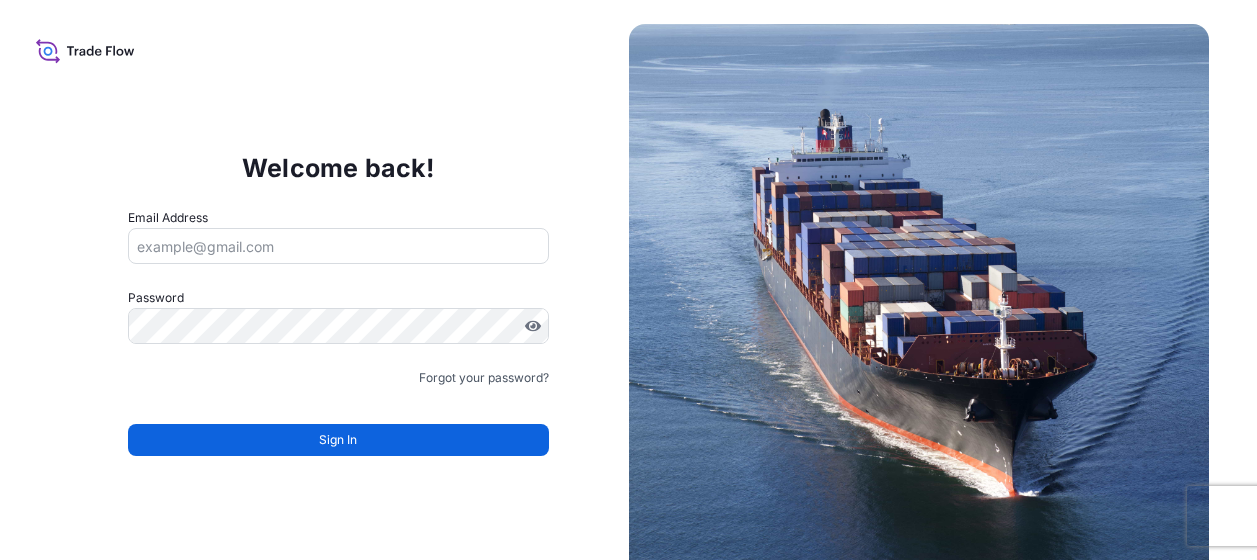 scroll, scrollTop: 0, scrollLeft: 0, axis: both 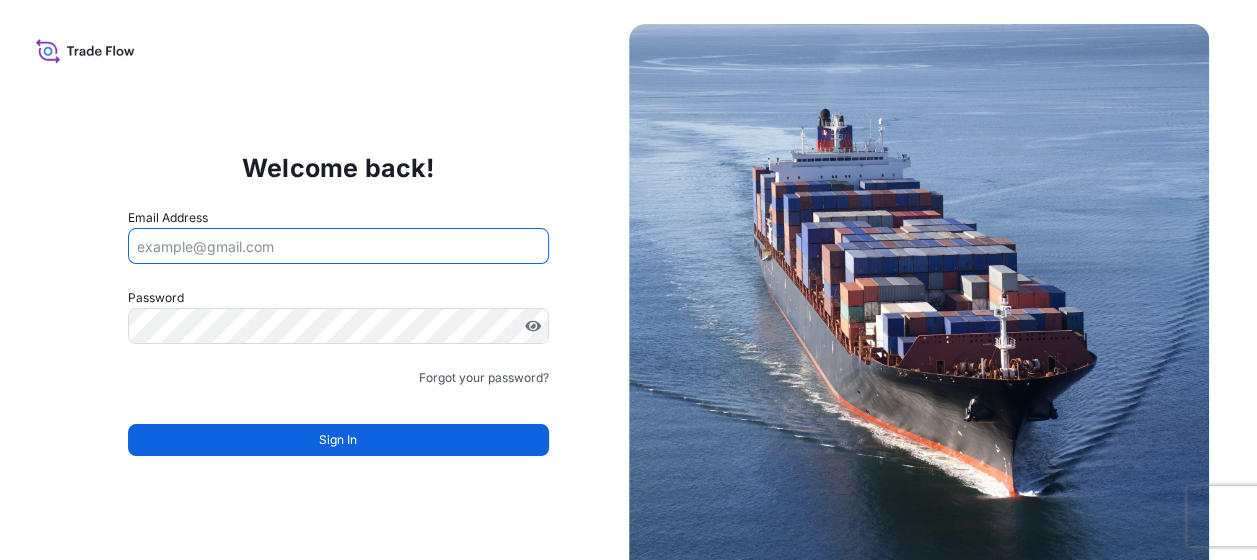 click on "Email Address" at bounding box center [338, 246] 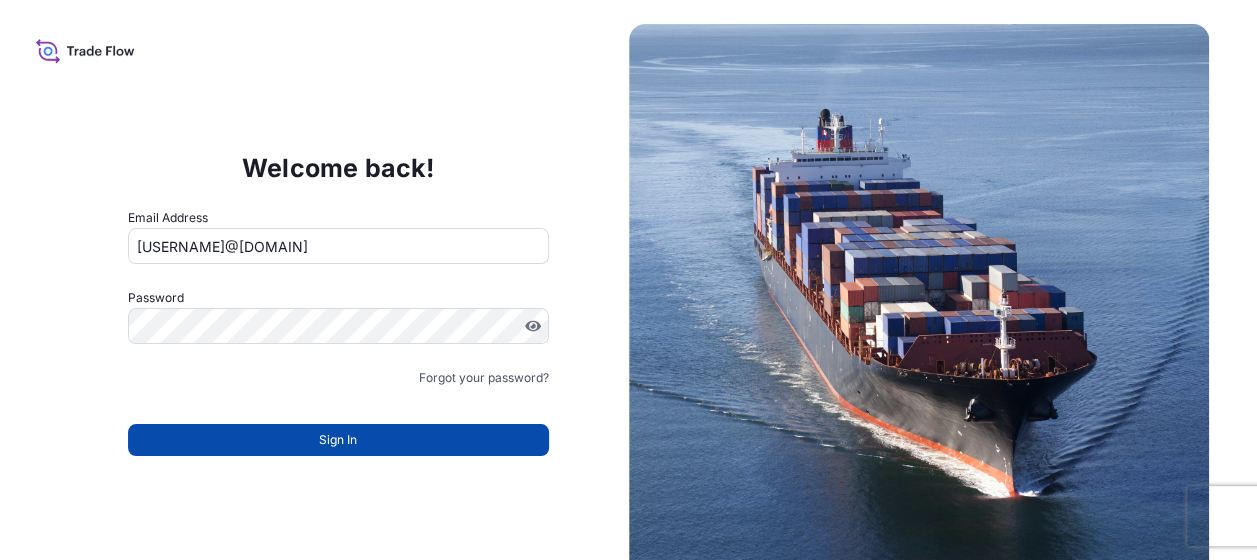 click on "Sign In" at bounding box center [338, 440] 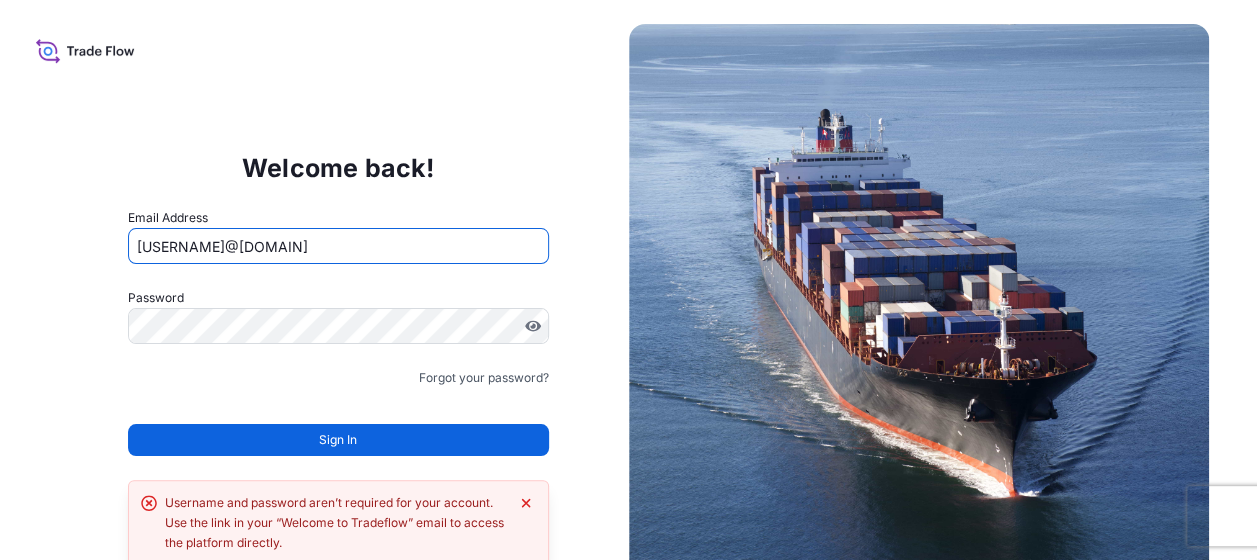 click on "kadi.amanzou@tateandlyle.com" at bounding box center (338, 246) 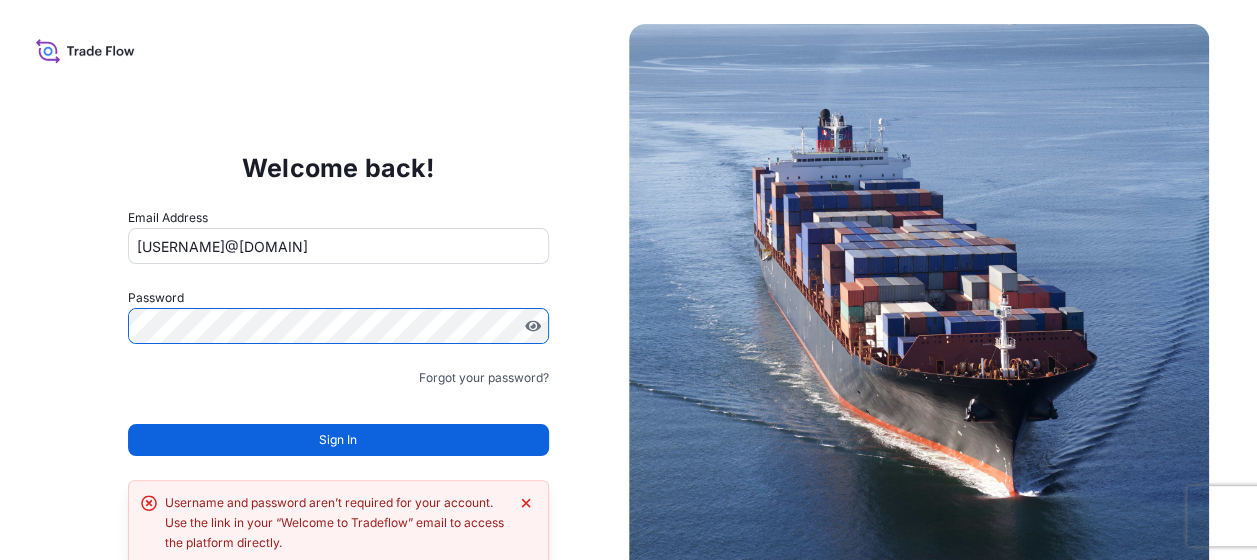 click on "Welcome back! Email Address kadi.amanzou@tateandlyle.com Password Must include: Upper & lower case letters Symbols (!@#$) A number At least 8 characters Forgot your password? Sign In Username and password aren’t required for your account. Use the link in your “Welcome to Tradeflow” email to access the platform directly." at bounding box center [628, 280] 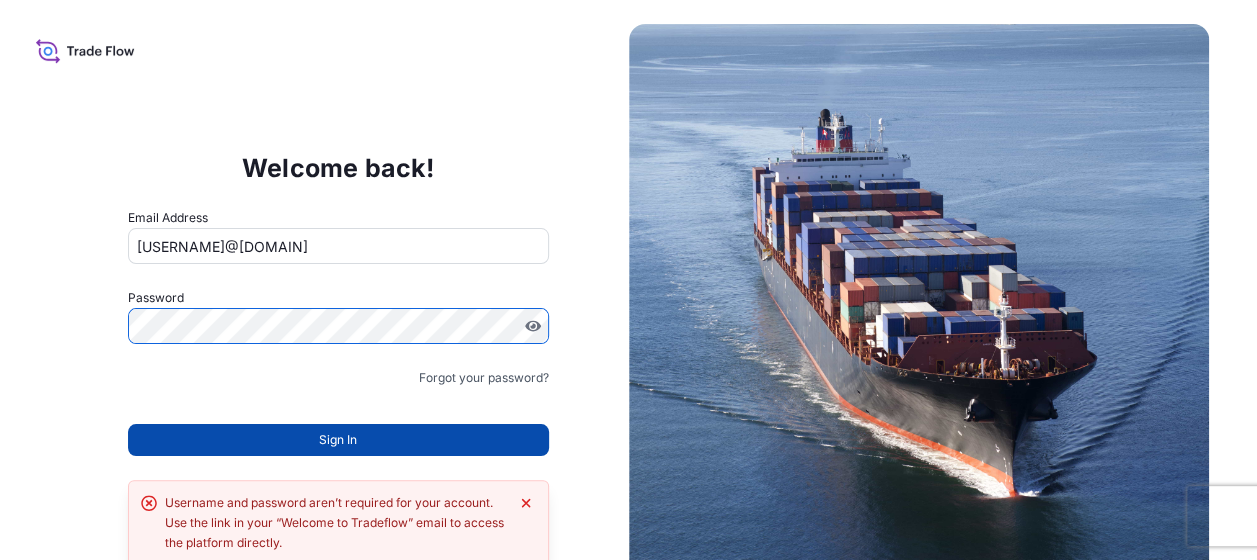 click on "Sign In" at bounding box center [338, 440] 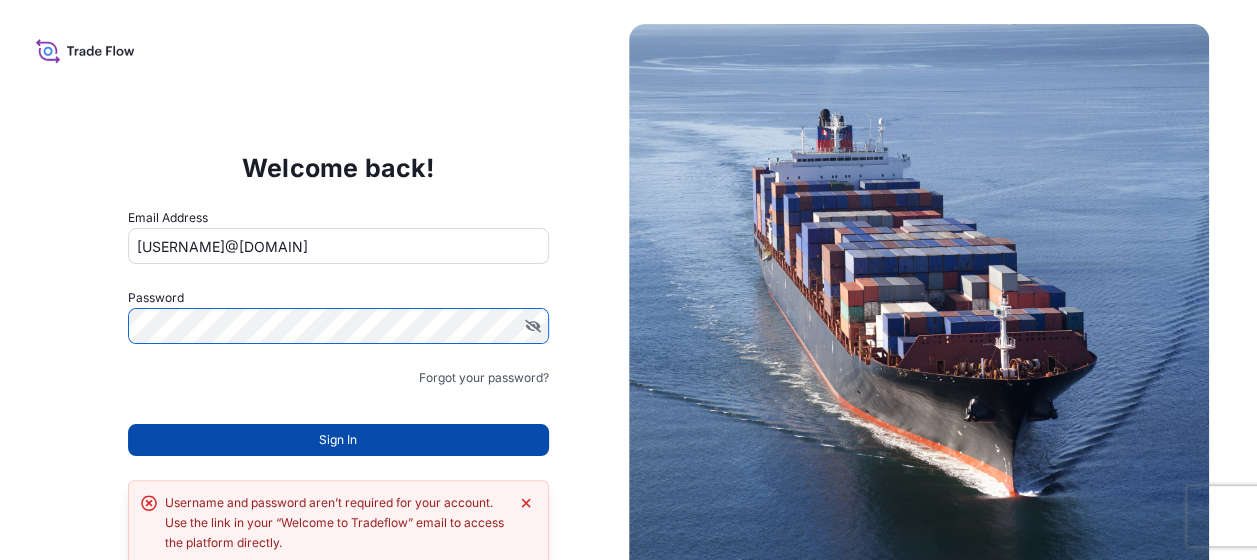 click on "Sign In" at bounding box center (338, 440) 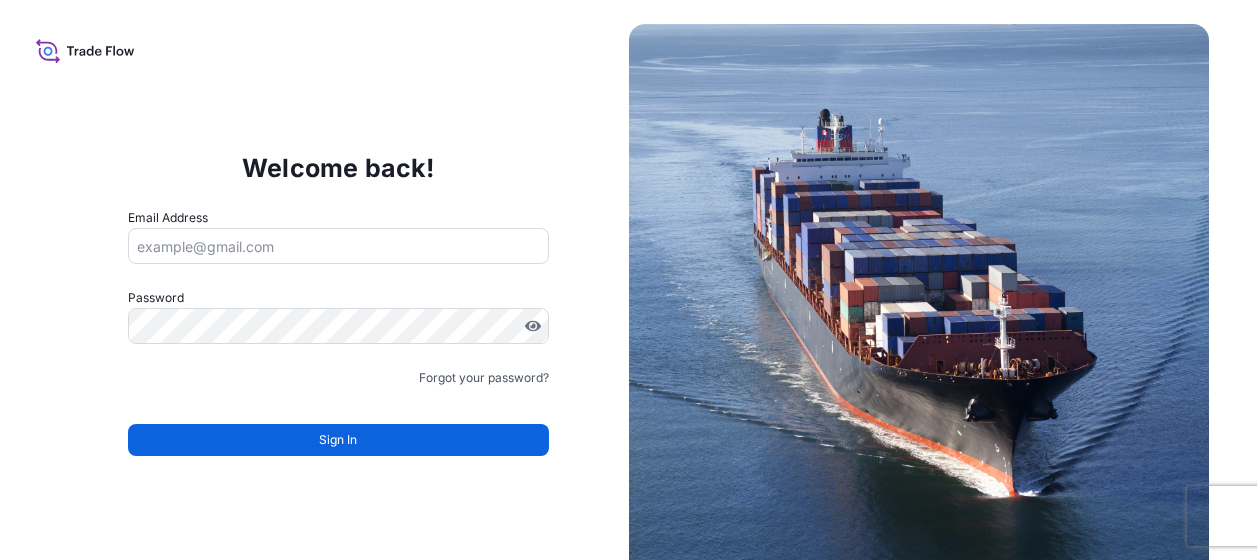scroll, scrollTop: 0, scrollLeft: 0, axis: both 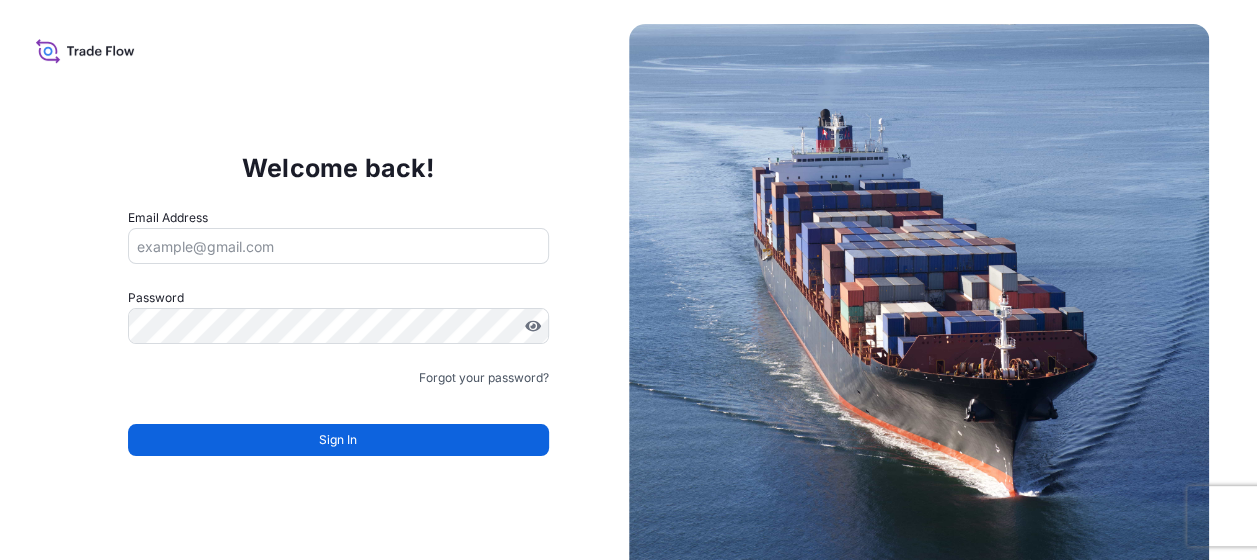 click on "Email Address" at bounding box center (338, 246) 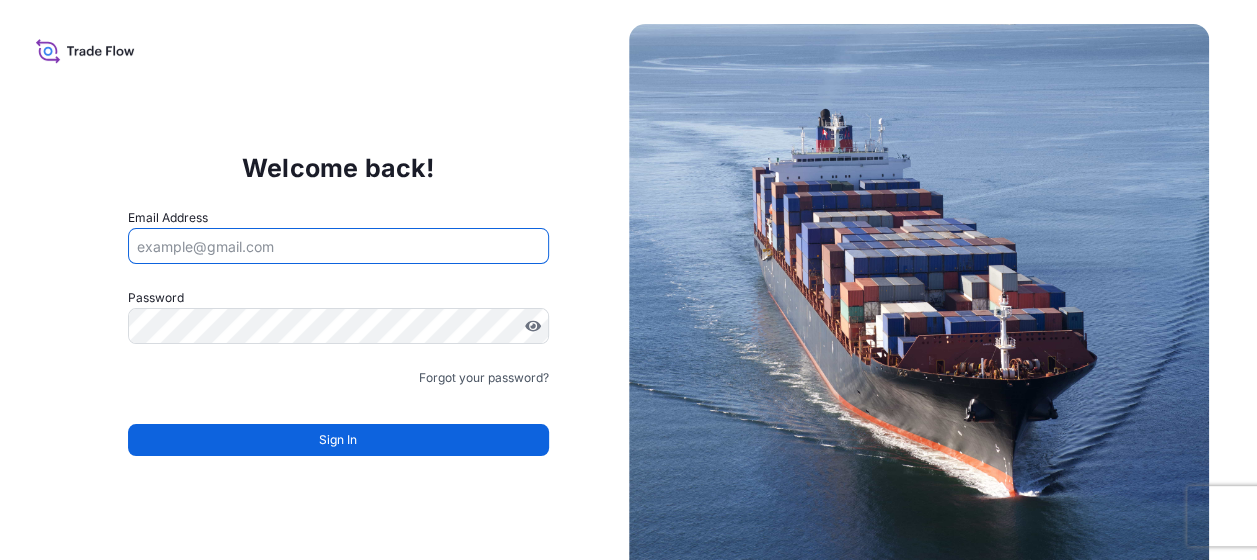 type on "[USERNAME]@[DOMAIN]" 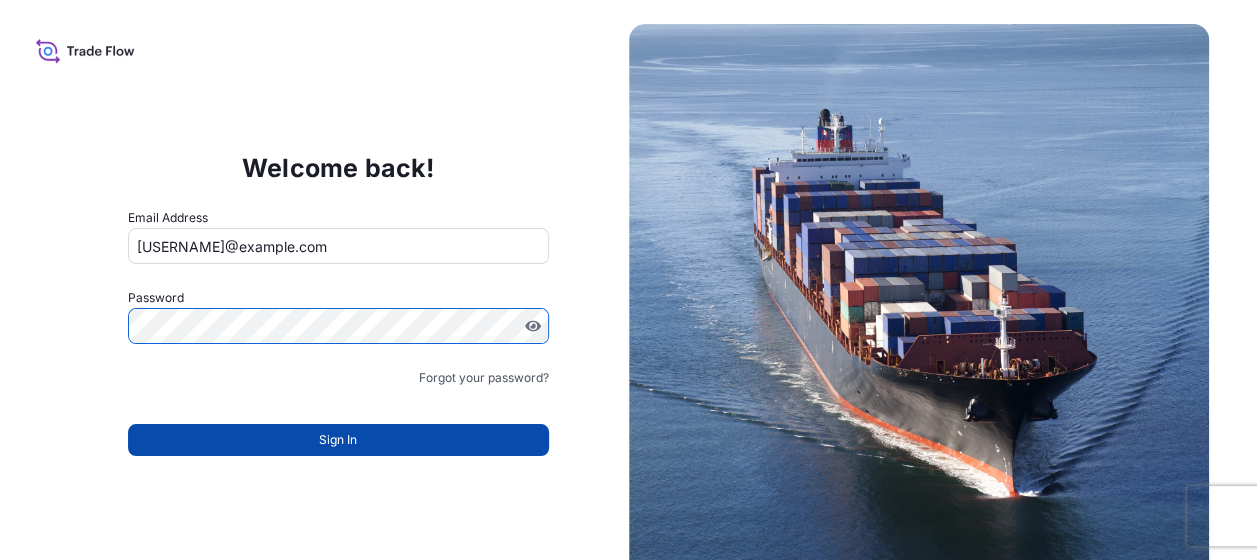 click on "Sign In" at bounding box center (338, 440) 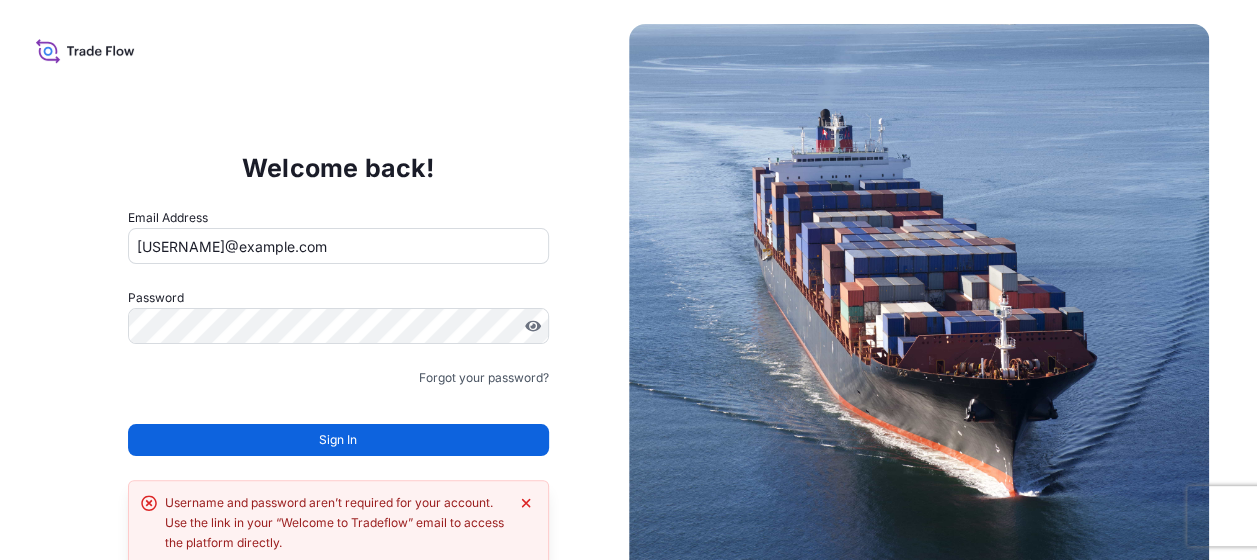scroll, scrollTop: 44, scrollLeft: 0, axis: vertical 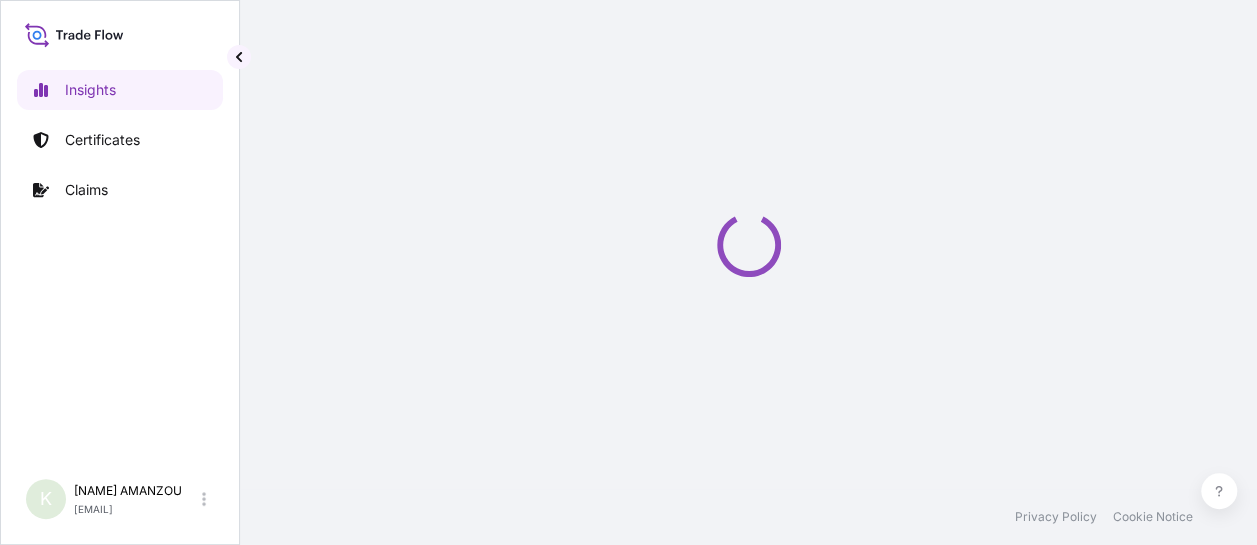 select on "2025" 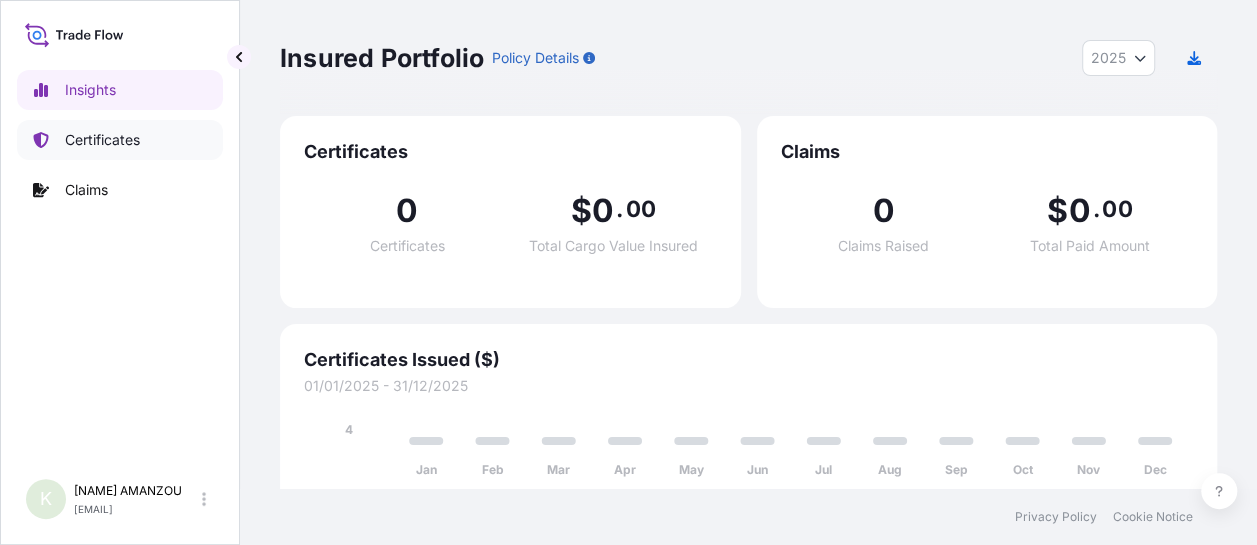 scroll, scrollTop: 0, scrollLeft: 16, axis: horizontal 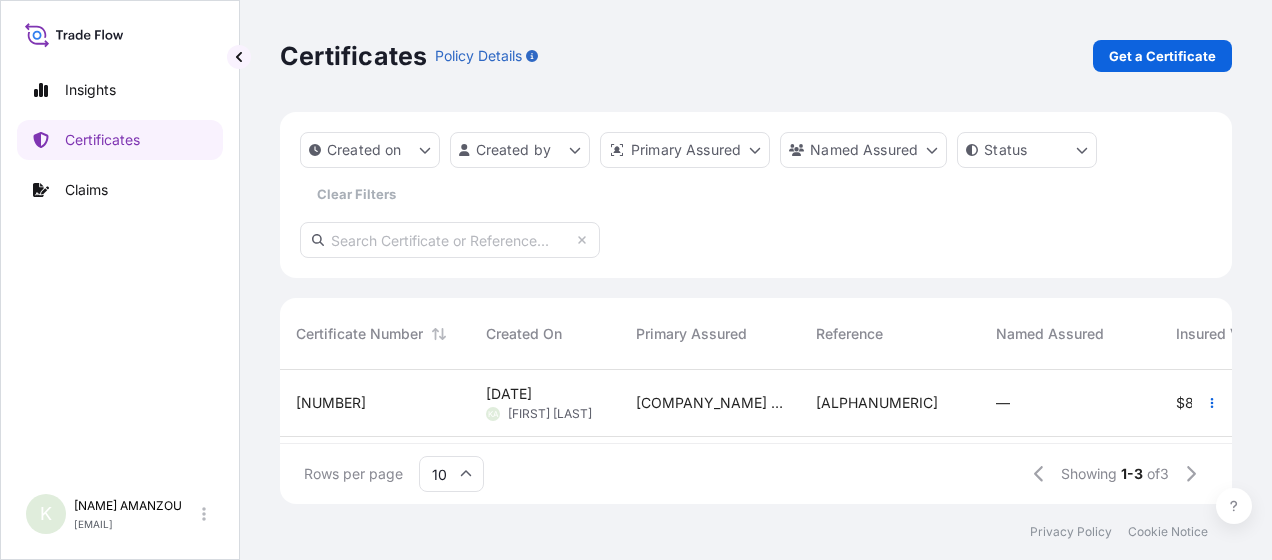 click on "[NUMBER]" at bounding box center [331, 403] 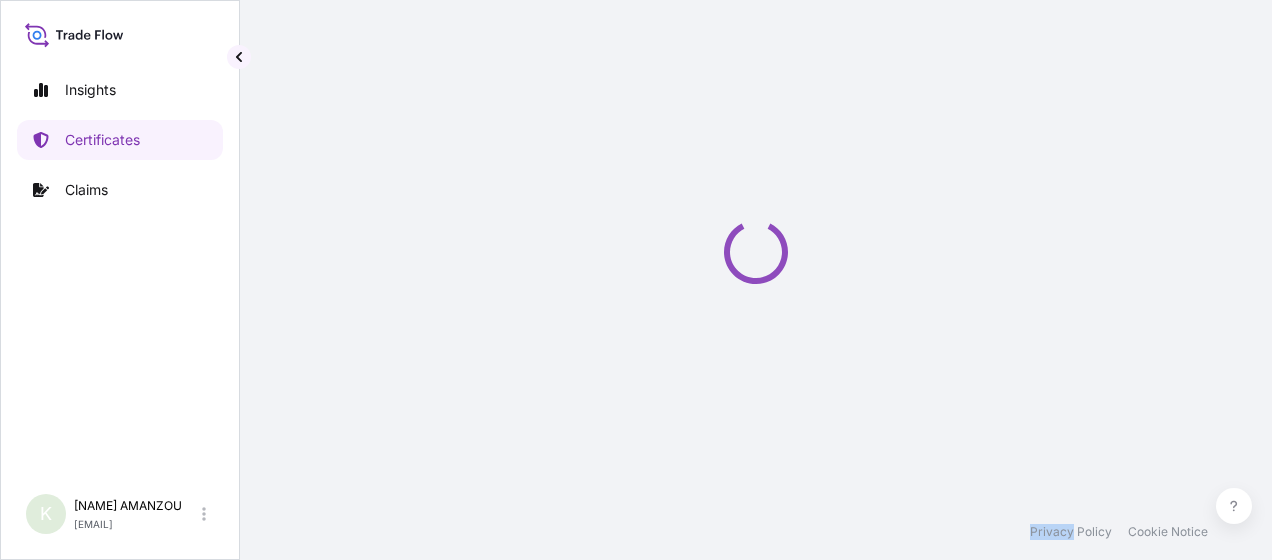 click at bounding box center (756, 252) 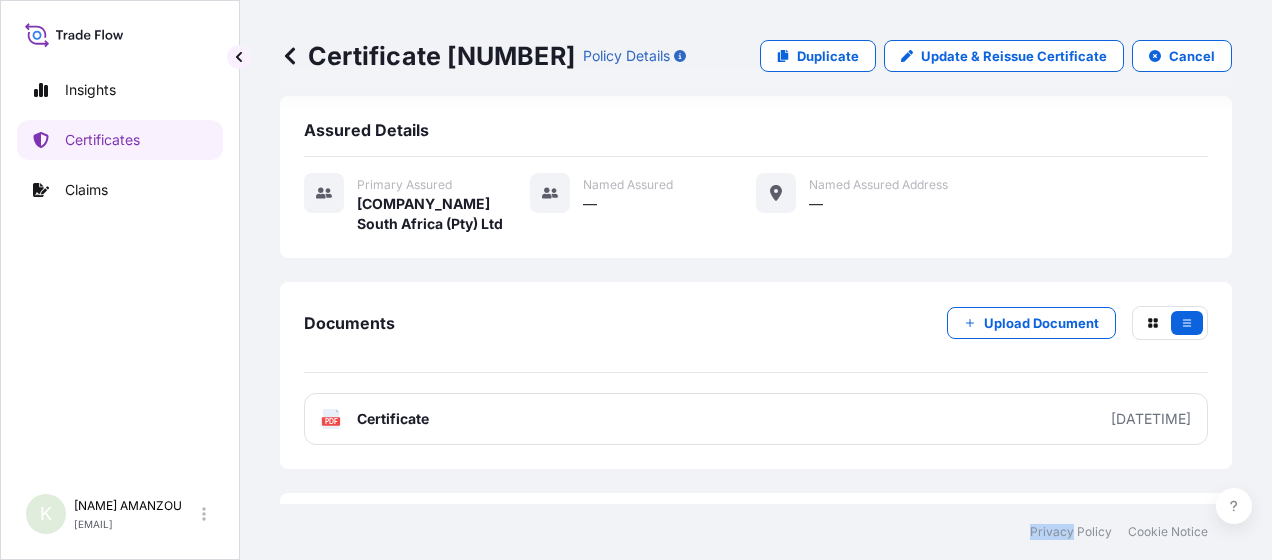 scroll, scrollTop: 672, scrollLeft: 0, axis: vertical 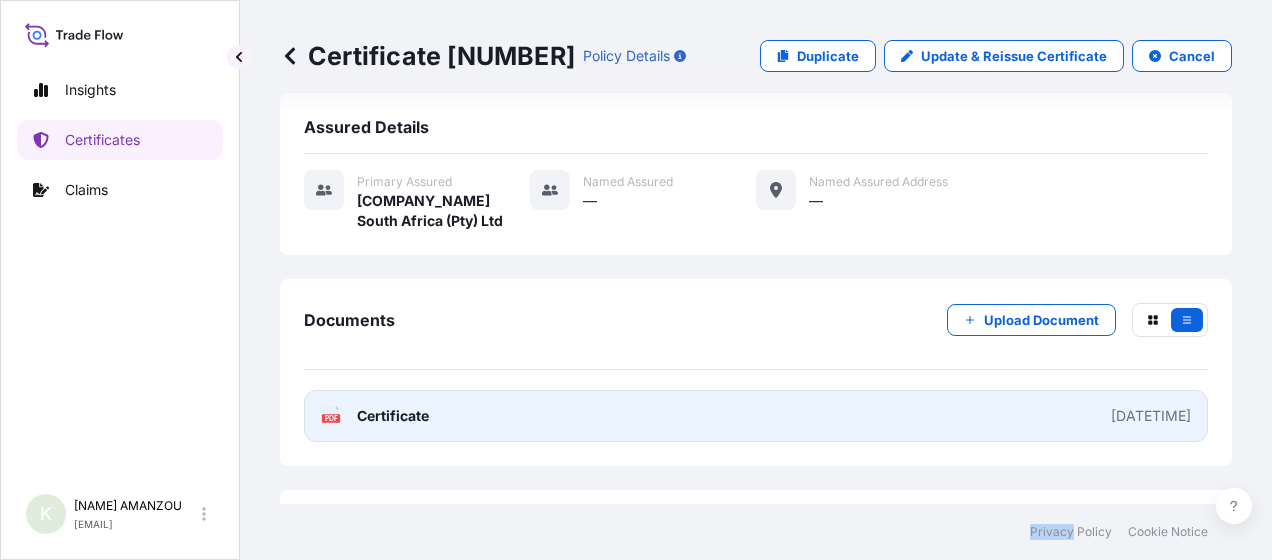 click on "PDF Certificate [DATE]" at bounding box center (756, 416) 